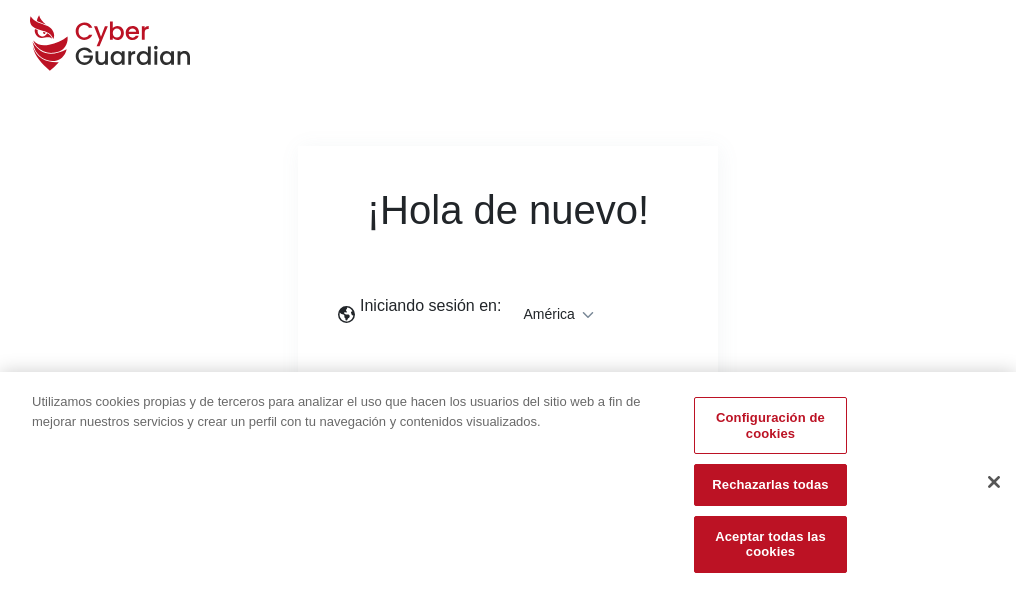 scroll, scrollTop: 0, scrollLeft: 0, axis: both 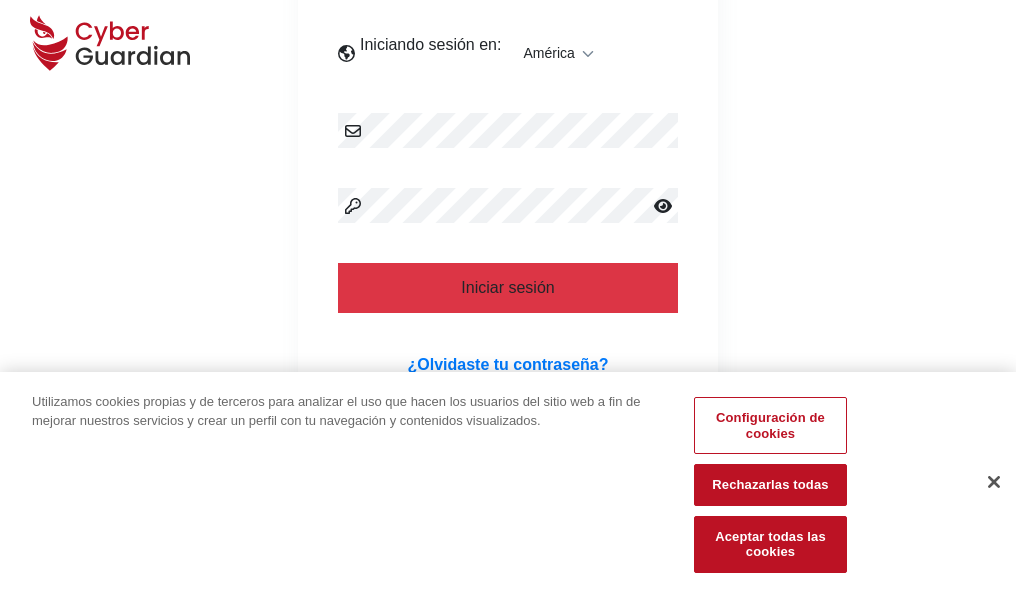 click at bounding box center (994, 482) 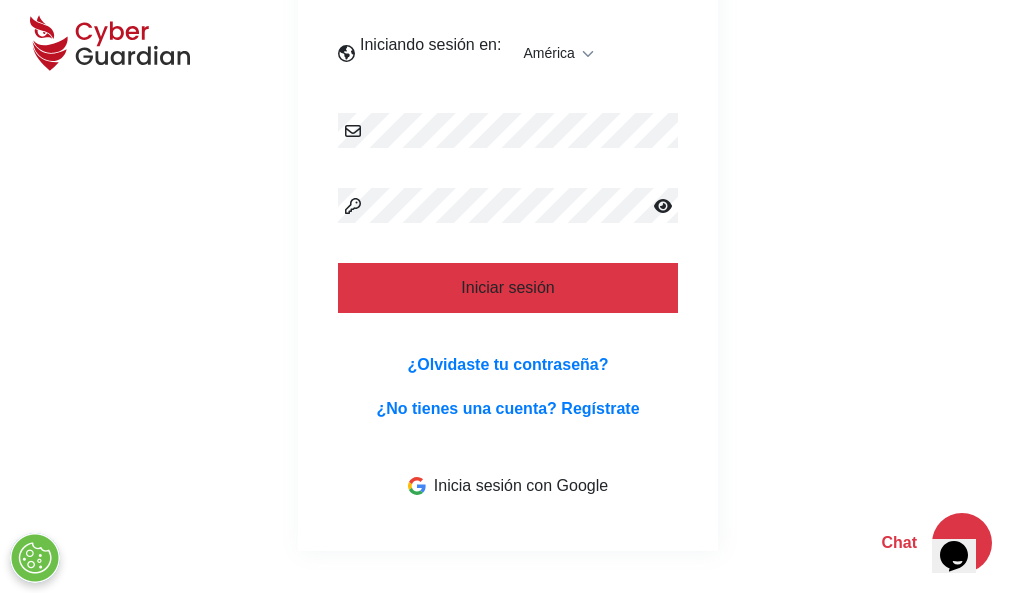 scroll, scrollTop: 454, scrollLeft: 0, axis: vertical 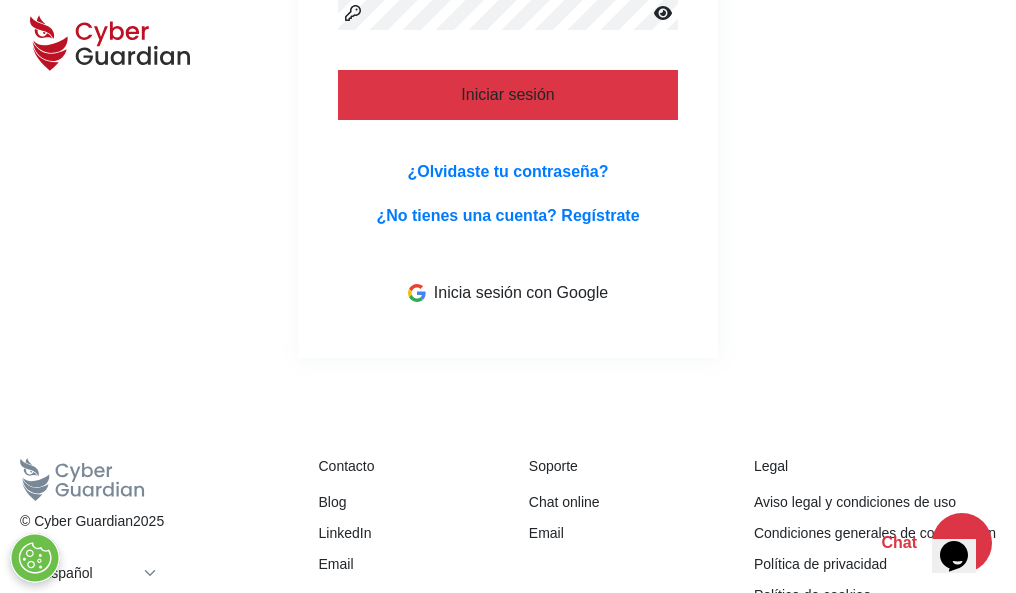 type 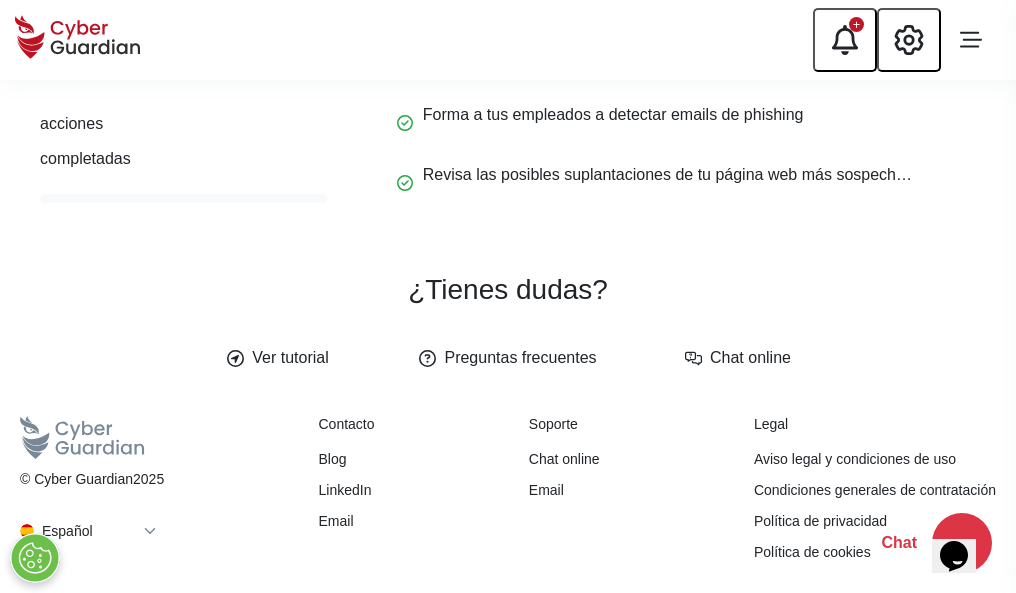 scroll, scrollTop: 0, scrollLeft: 0, axis: both 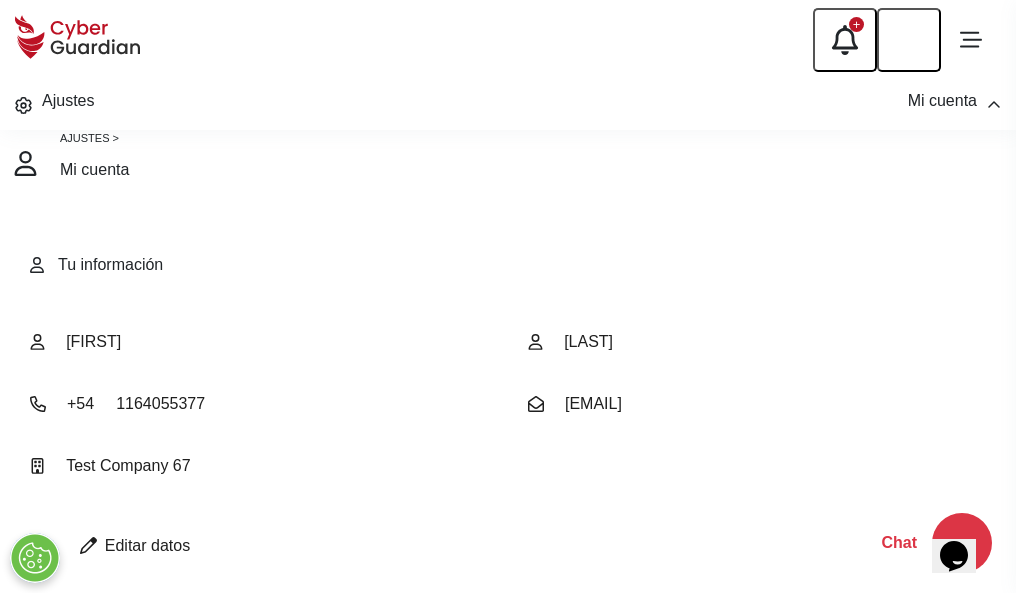 click at bounding box center (88, 545) 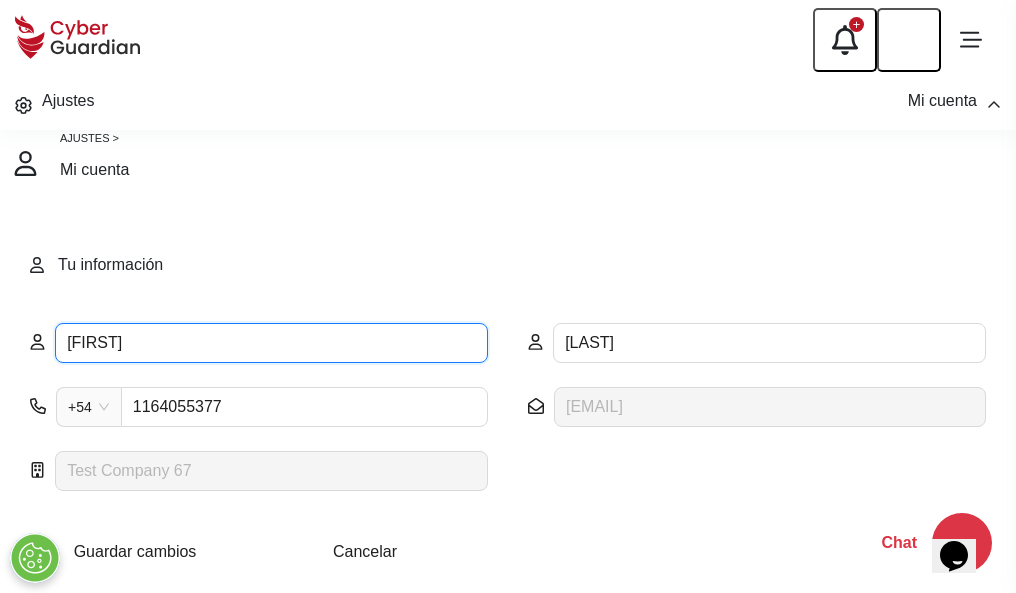 click on "ILEANA" at bounding box center [271, 343] 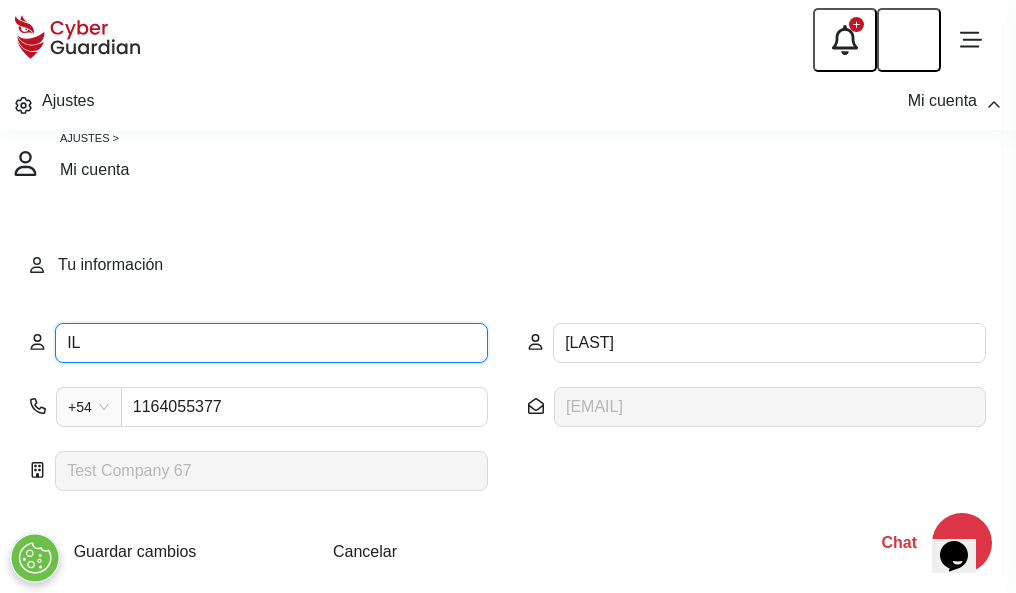 type on "I" 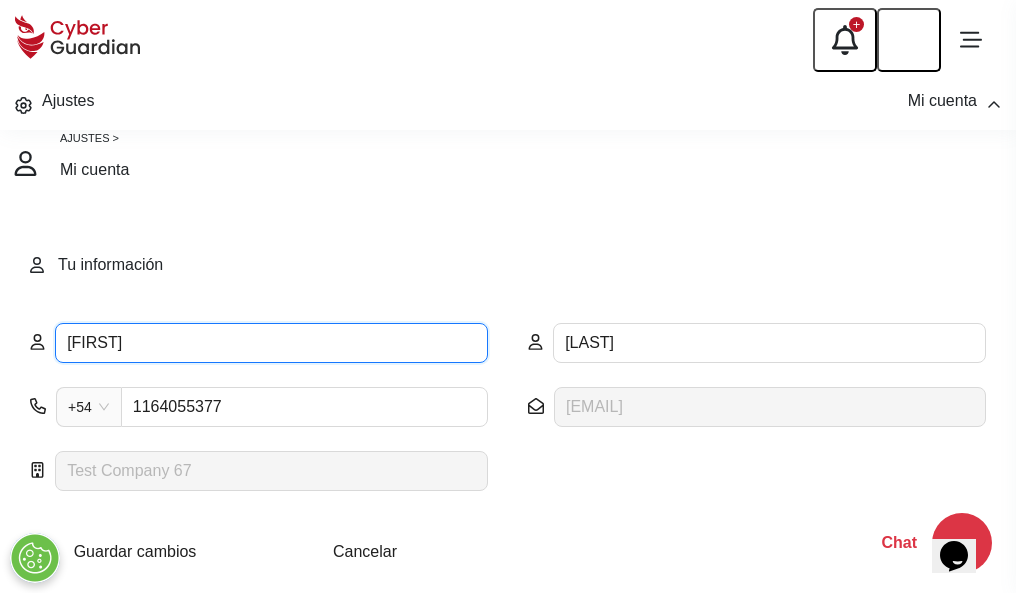 type on "Eladio" 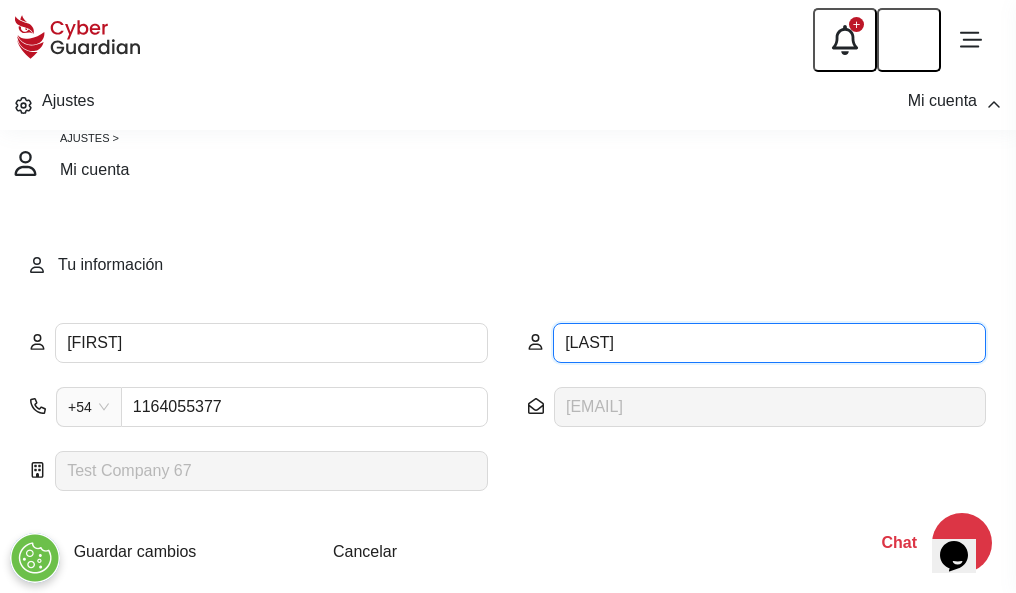 click on "CORREA" at bounding box center [769, 343] 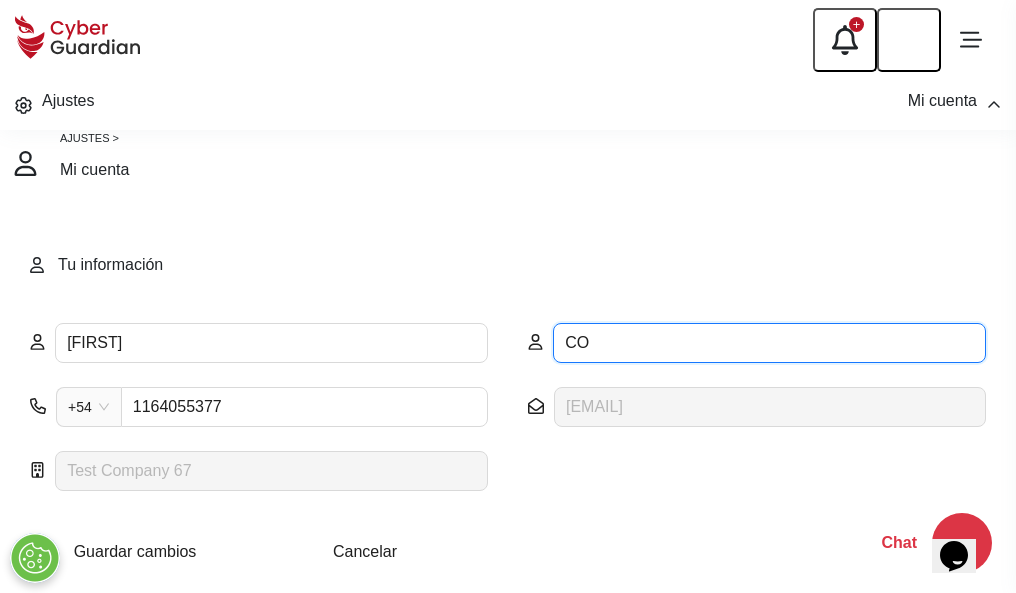type on "C" 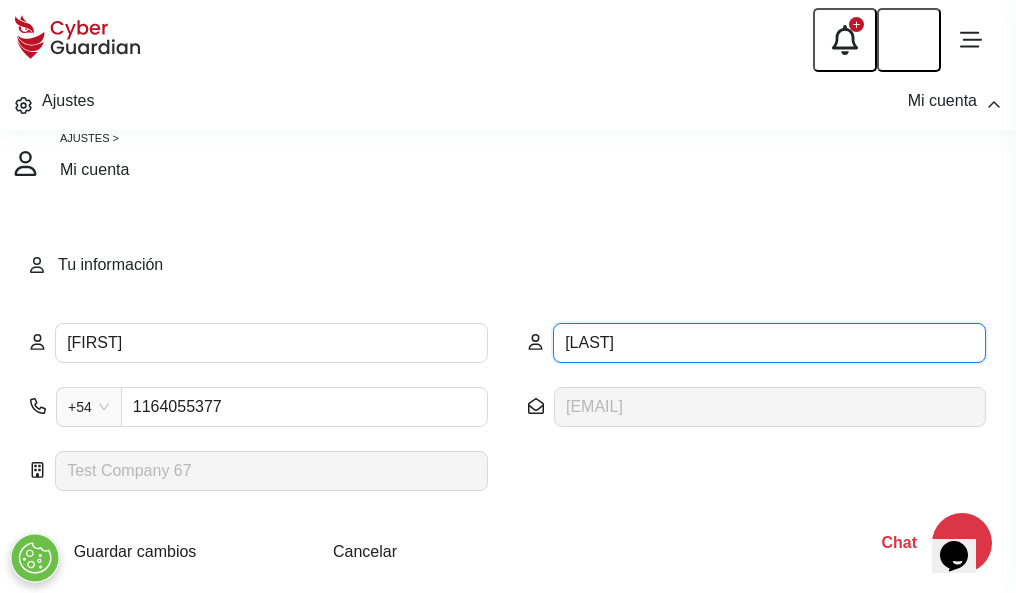 type on "Valenciano" 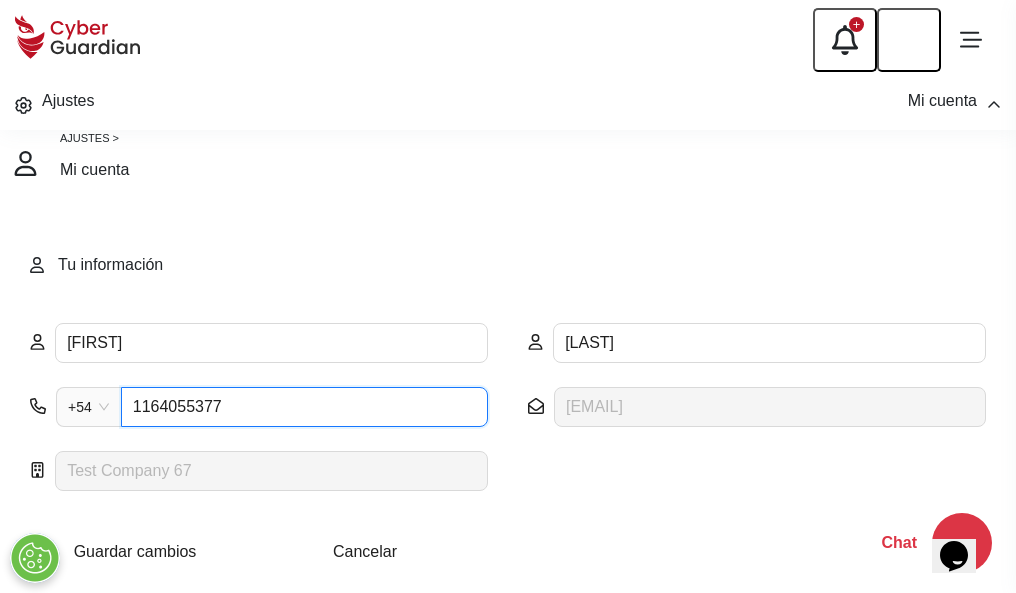 click on "1164055377" at bounding box center (304, 407) 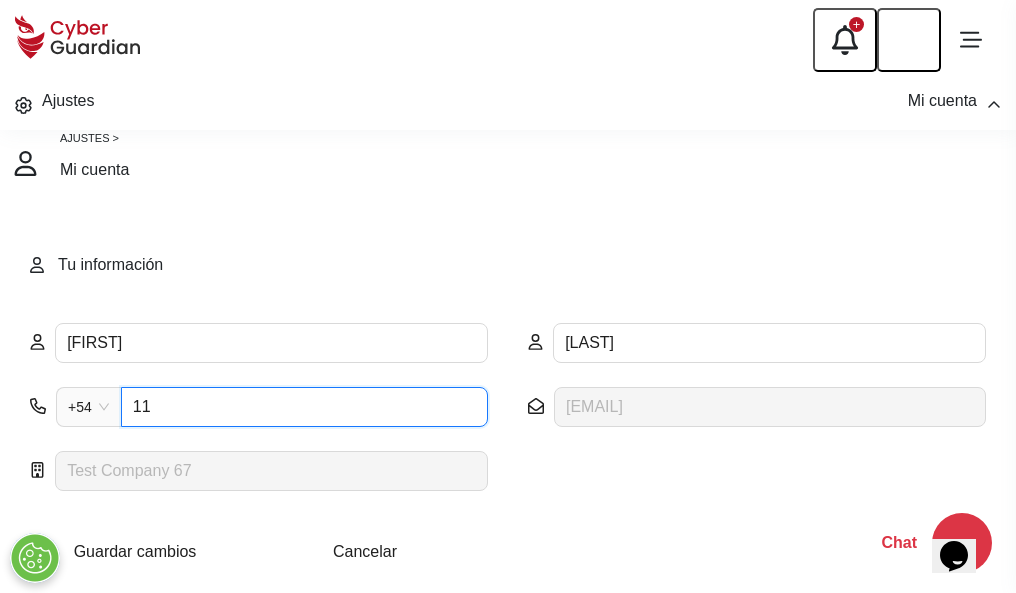 type on "1" 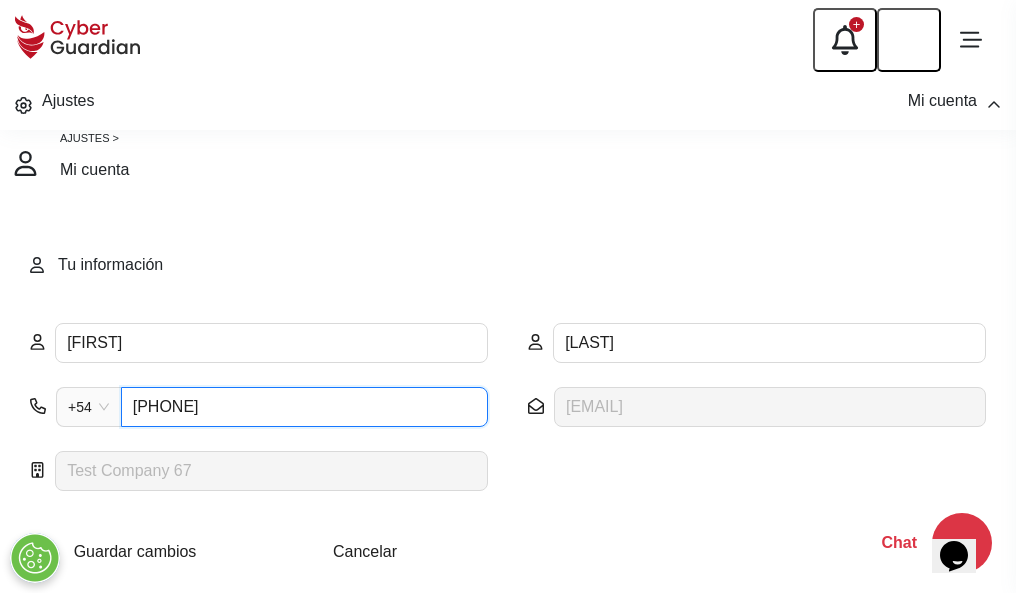 type on "4942844870" 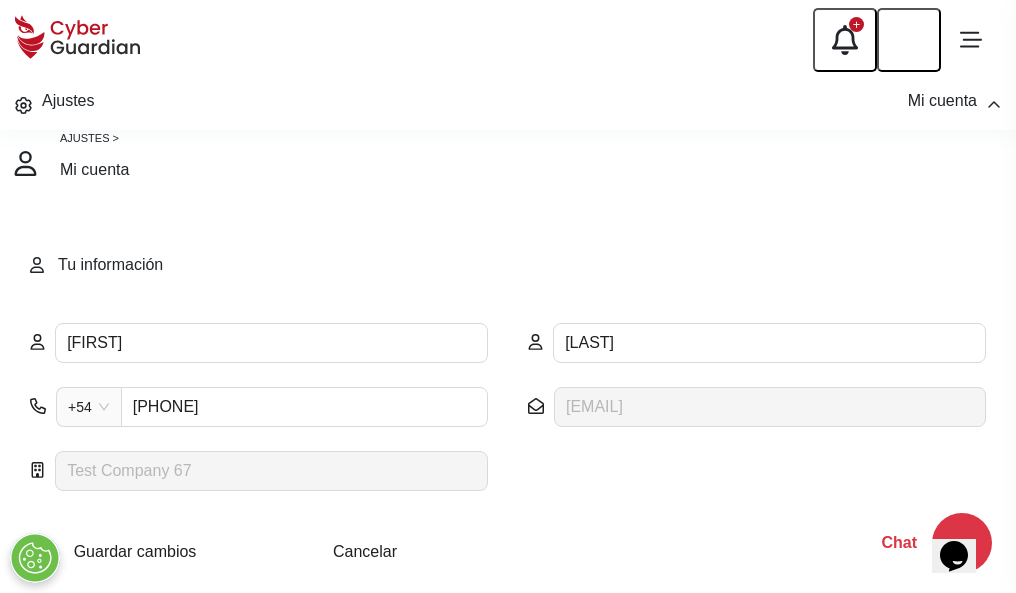 click on "Cancelar" at bounding box center [365, 551] 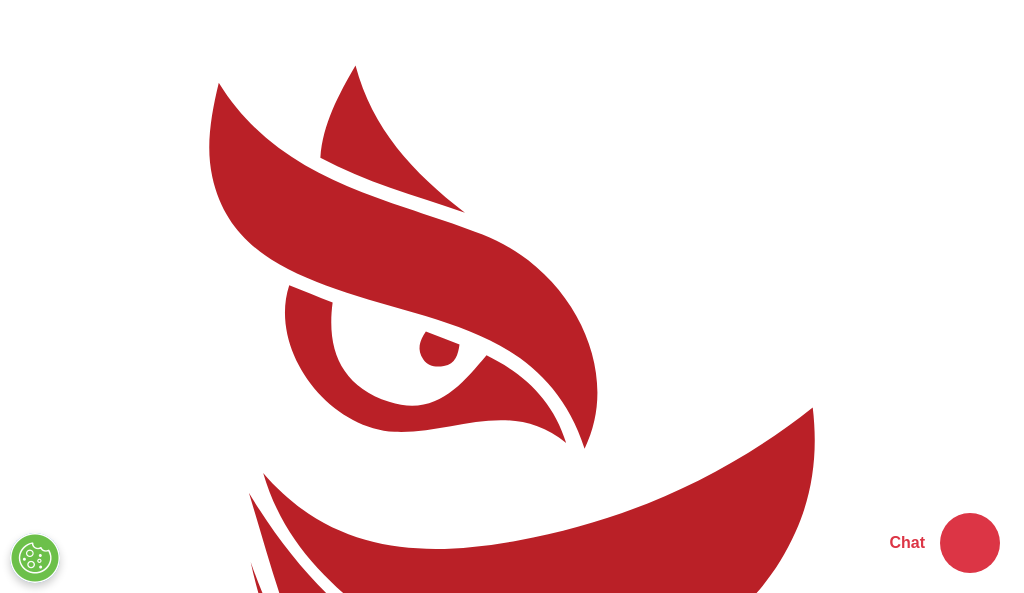 scroll, scrollTop: 0, scrollLeft: 0, axis: both 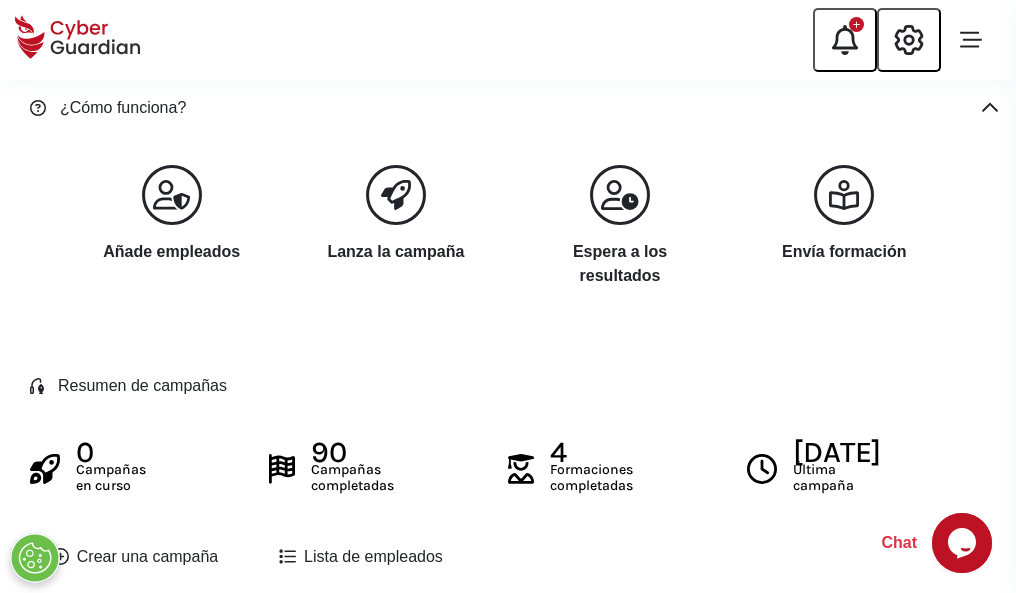 click on "Crear una campaña" at bounding box center (135, 557) 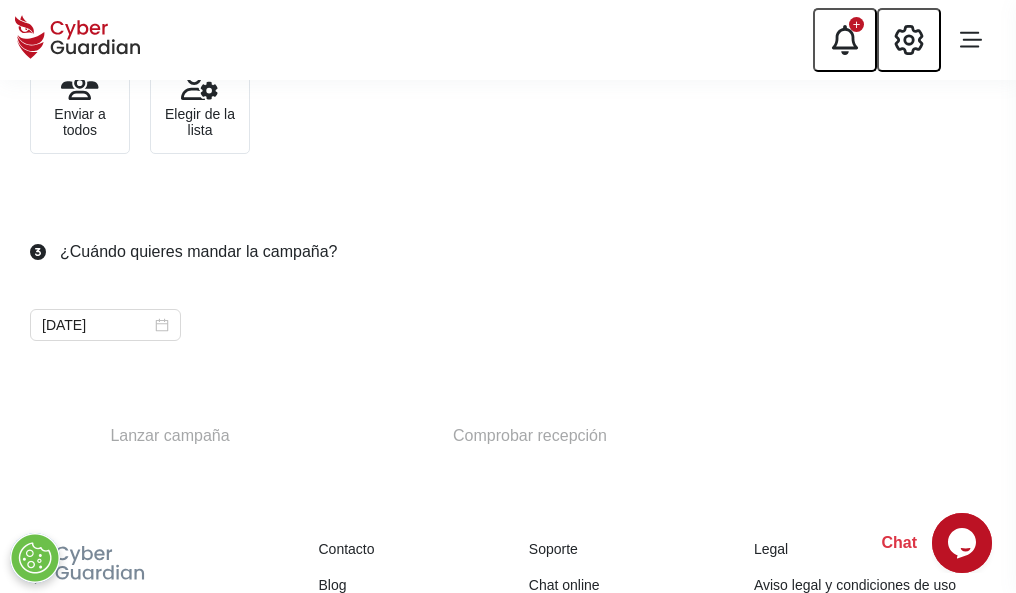 scroll, scrollTop: 732, scrollLeft: 0, axis: vertical 